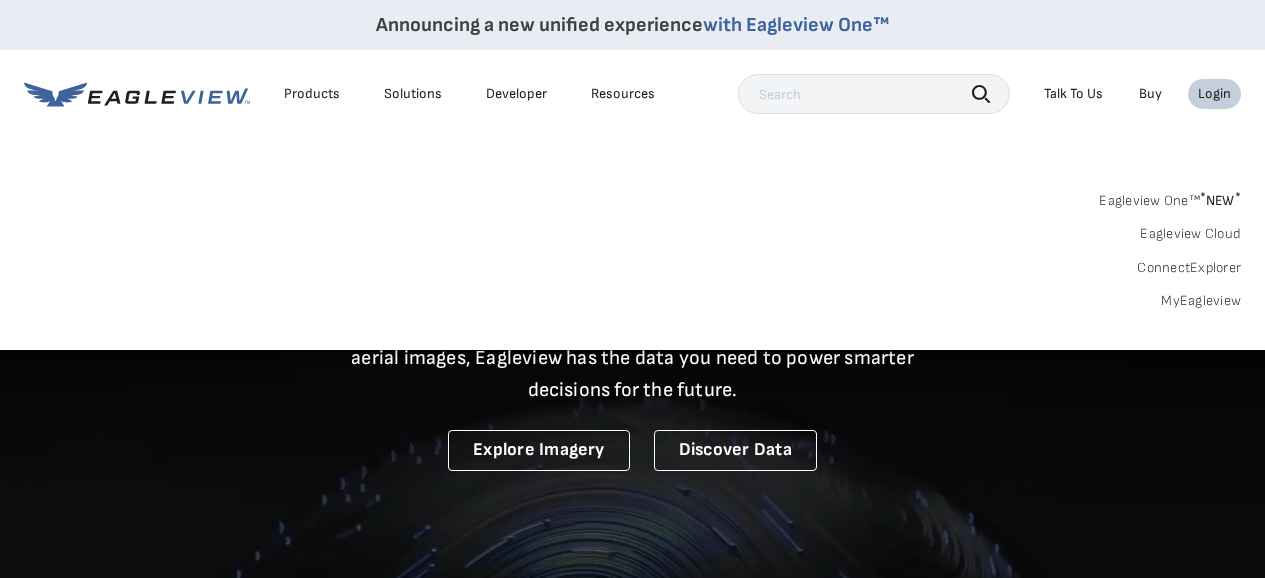 scroll, scrollTop: 0, scrollLeft: 0, axis: both 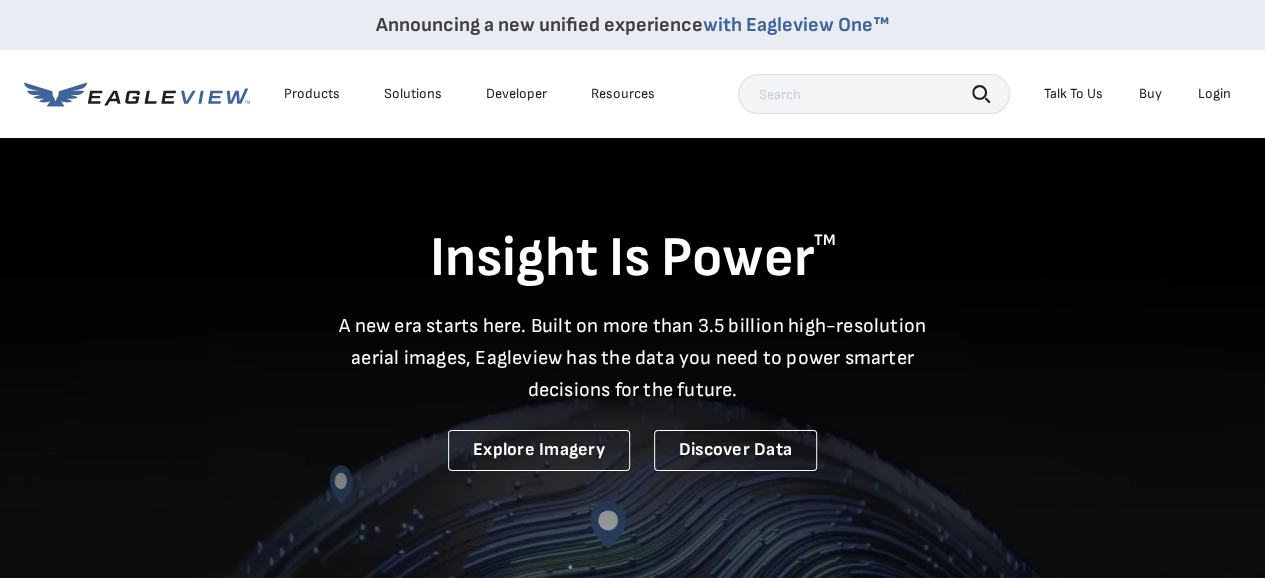 click on "Login" at bounding box center [1214, 94] 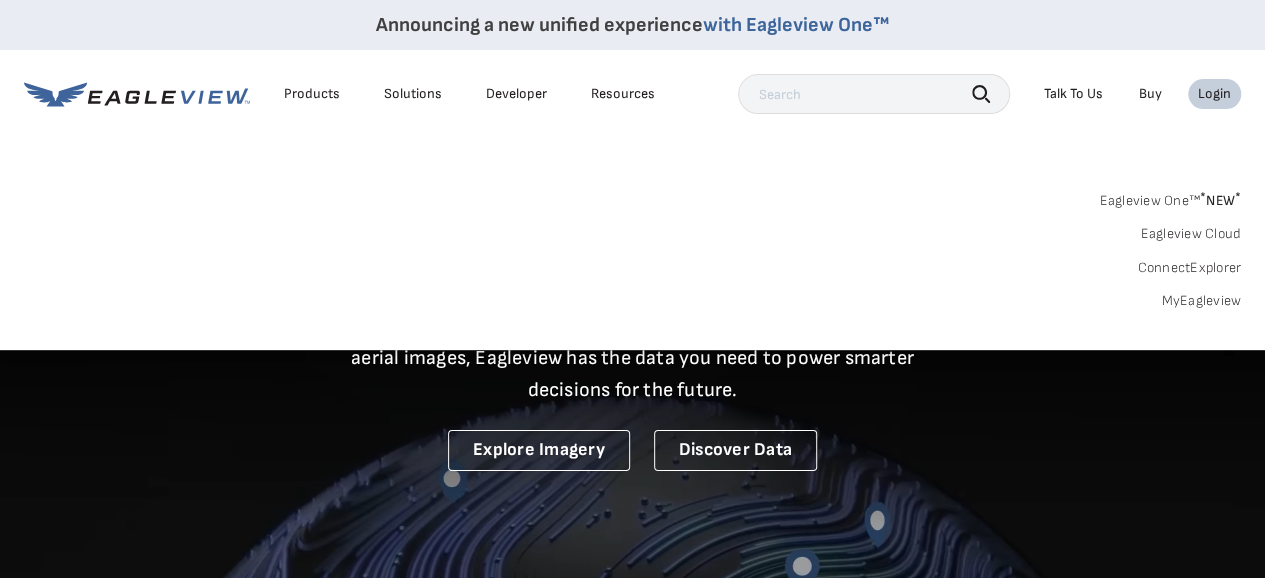 click on "MyEagleview" at bounding box center [1201, 301] 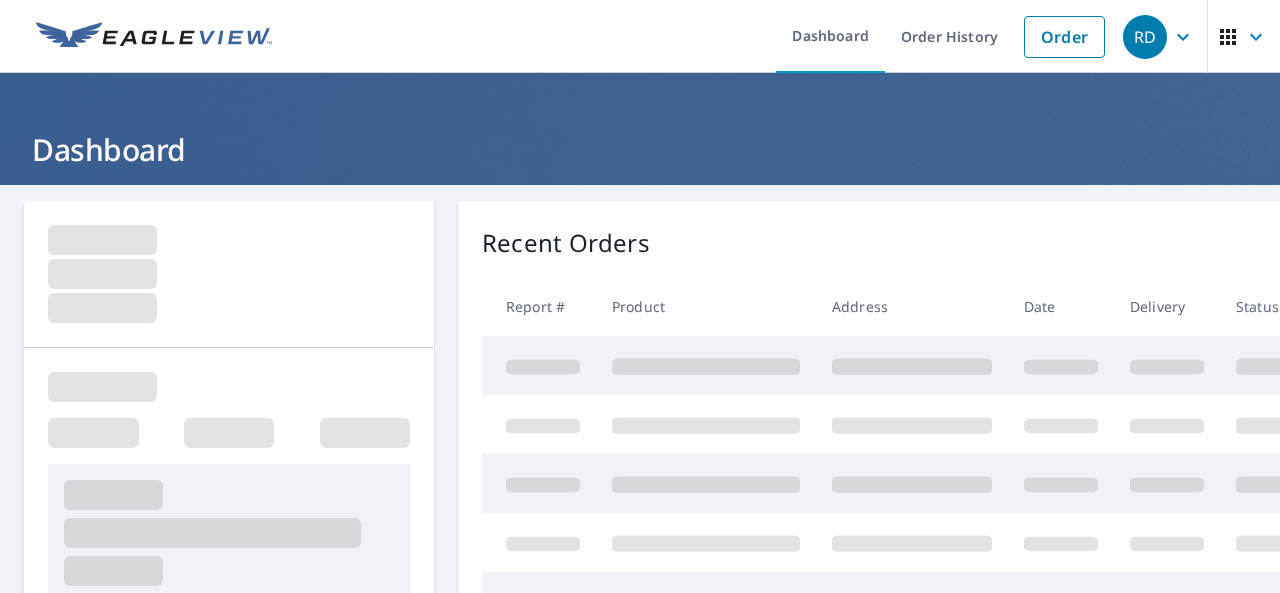 scroll, scrollTop: 0, scrollLeft: 0, axis: both 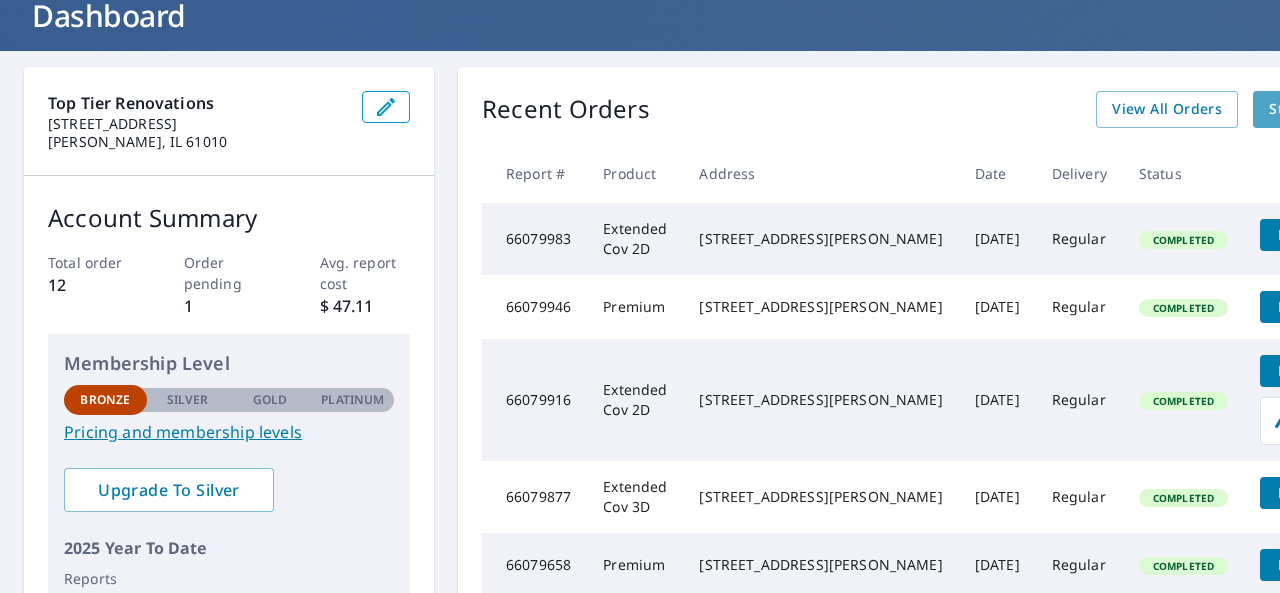 click on "Start New Order" at bounding box center [1327, 109] 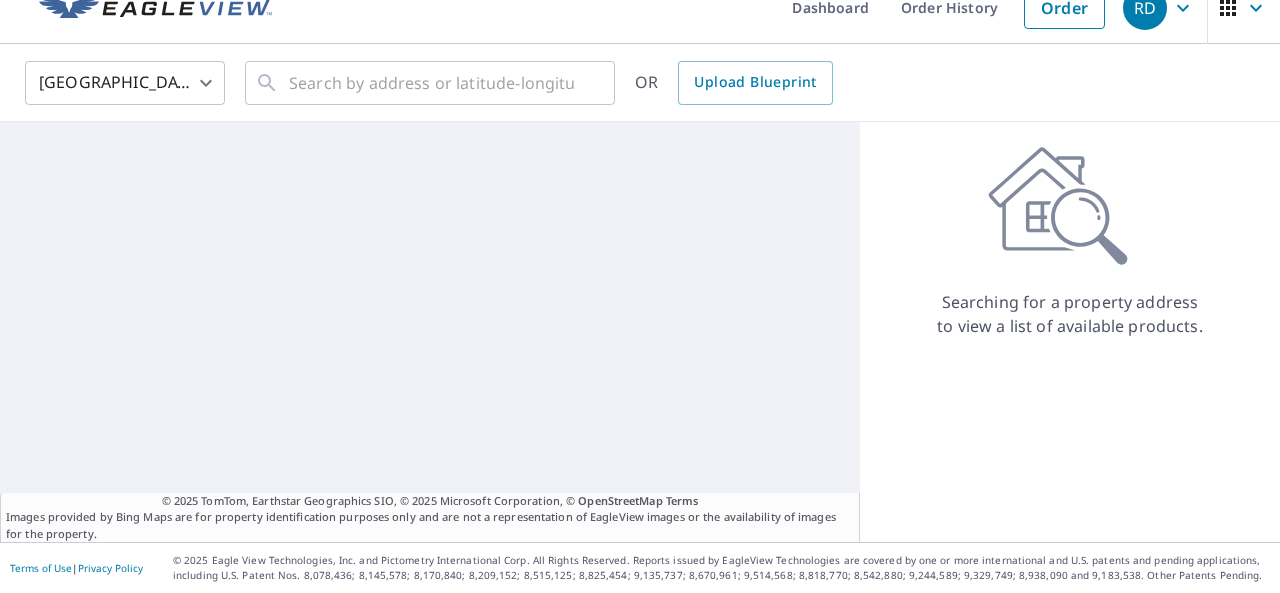 scroll, scrollTop: 22, scrollLeft: 0, axis: vertical 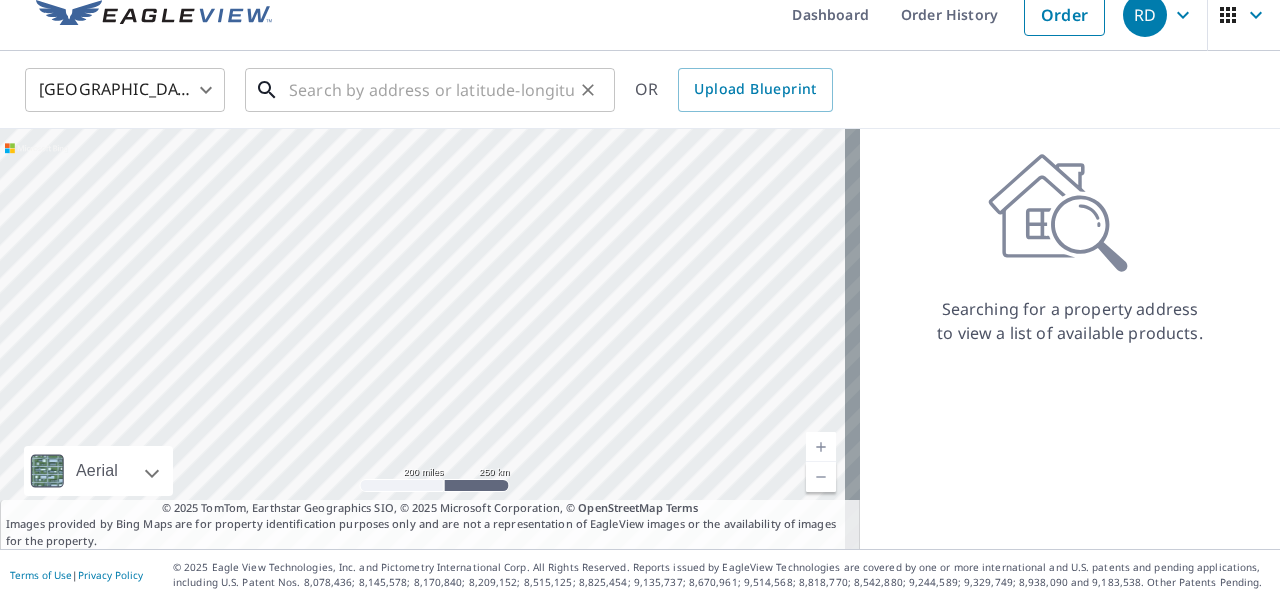 click at bounding box center [431, 90] 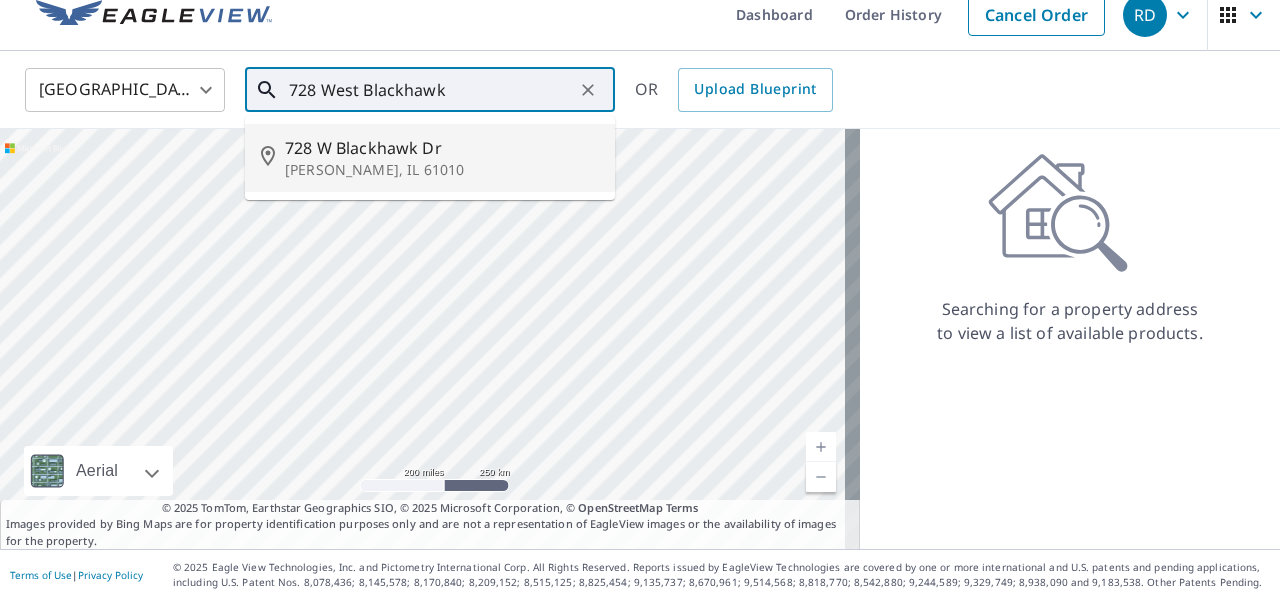 click on "Byron, IL 61010" at bounding box center (442, 170) 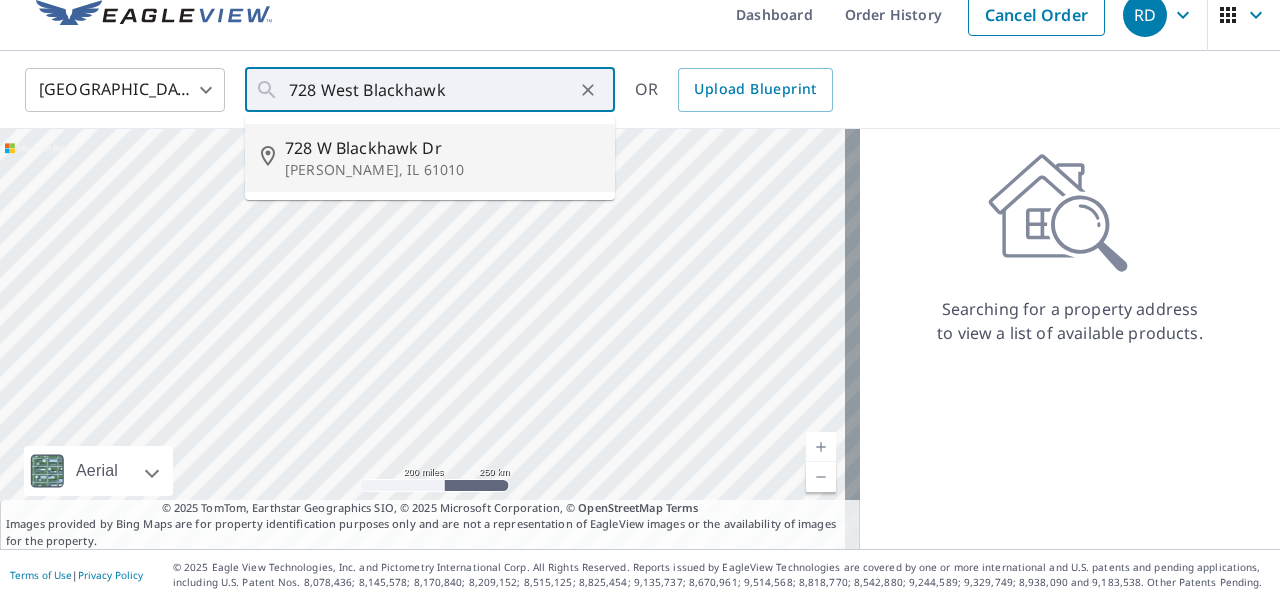 type on "728 W Blackhawk Dr Byron, IL 61010" 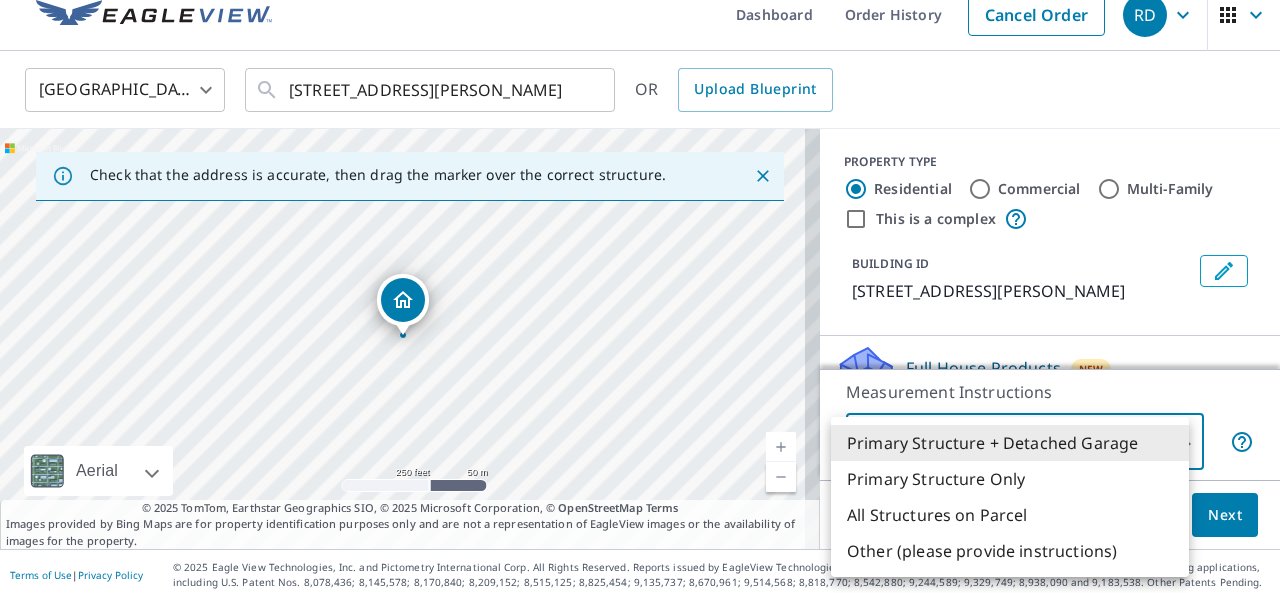 click on "RD RD
Dashboard Order History Cancel Order RD United States US ​ 728 W Blackhawk Dr Byron, IL 61010 ​ OR Upload Blueprint Check that the address is accurate, then drag the marker over the correct structure. 728 W Blackhawk Dr Byron, IL 61010 Aerial Road A standard road map Aerial A detailed look from above Labels Labels 250 feet 50 m © 2025 TomTom, © Vexcel Imaging, © 2025 Microsoft Corporation,  © OpenStreetMap Terms © 2025 TomTom, Earthstar Geographics SIO, © 2025 Microsoft Corporation, ©   OpenStreetMap   Terms Images provided by Bing Maps are for property identification purposes only and are not a representation of EagleView images or the availability of images for the property. PROPERTY TYPE Residential Commercial Multi-Family This is a complex BUILDING ID 728 W Blackhawk Dr, Byron, IL, 61010 Full House Products New Full House™ $105 Roof Products New Premium $32.75 - $87 QuickSquares™ $18 Gutter $13.75 Bid Perfect™ $18 Solar Products New Inform Essentials+ $63.25 Inform Advanced 1" at bounding box center [640, 296] 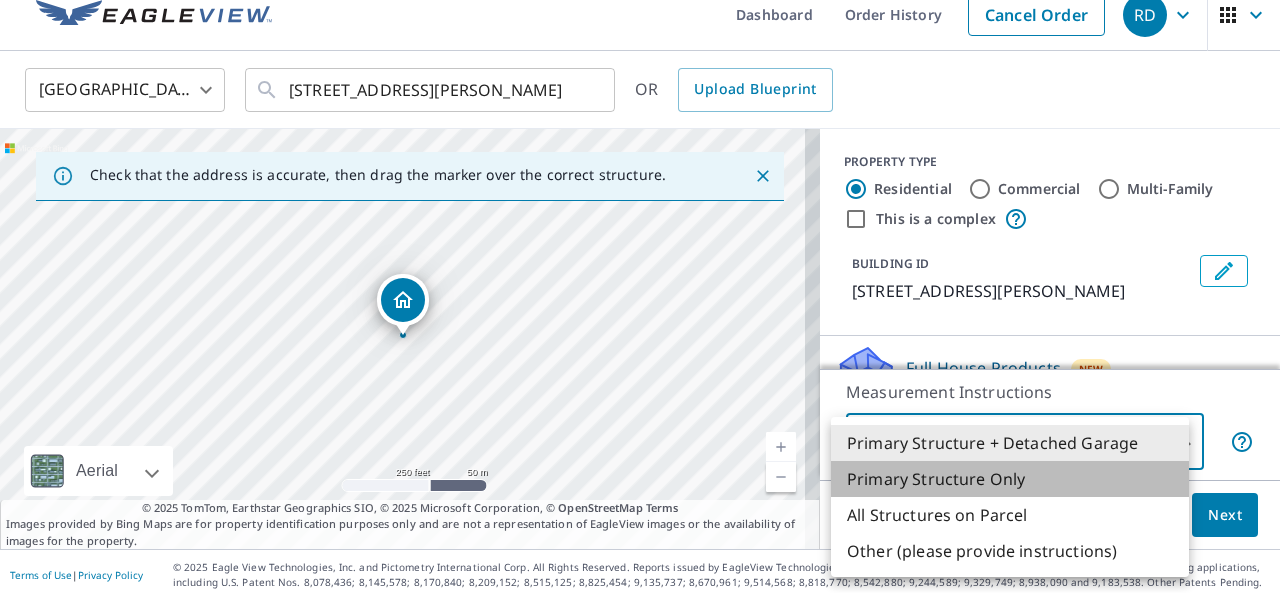 click on "Primary Structure Only" at bounding box center (1010, 479) 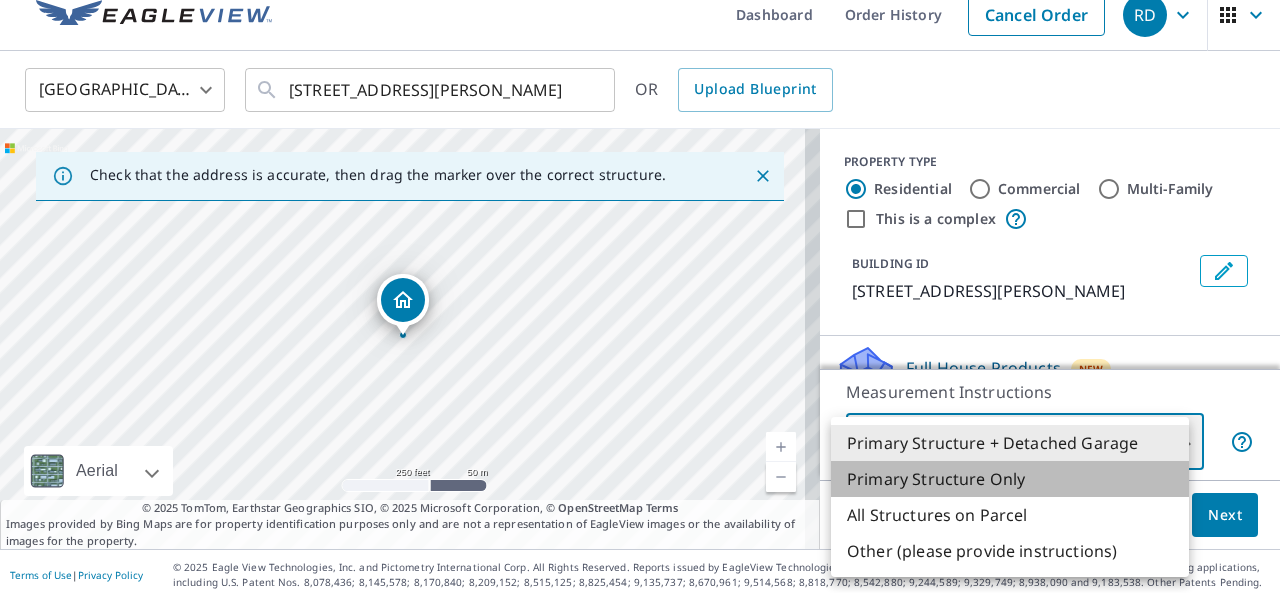 type on "2" 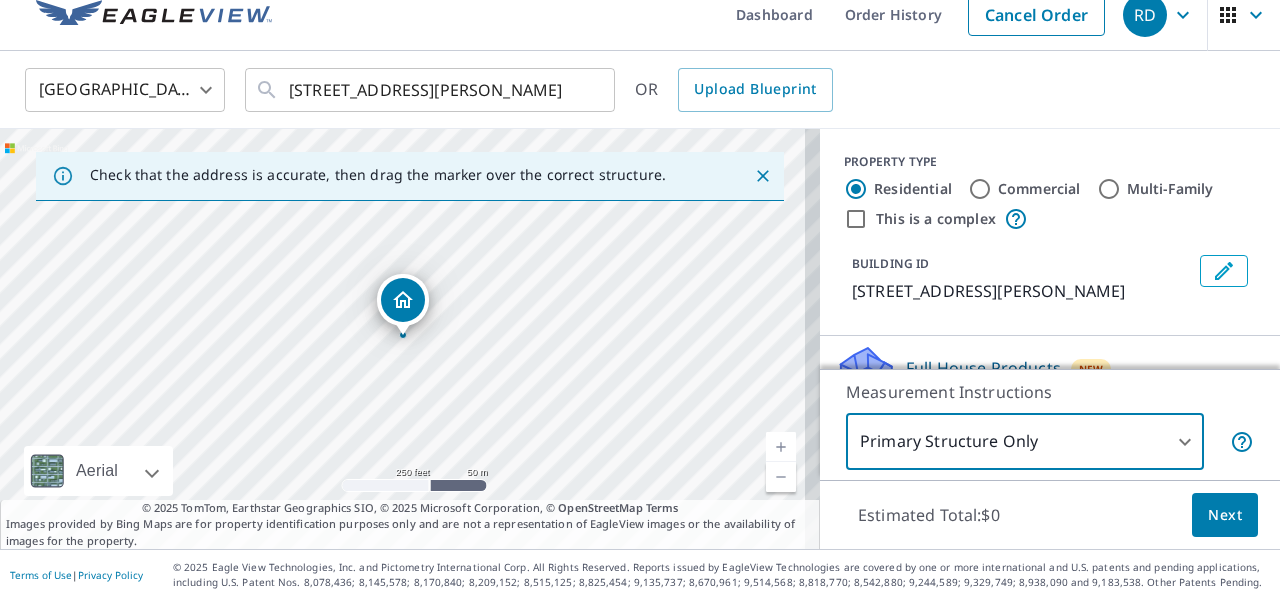 click on "Next" at bounding box center (1225, 515) 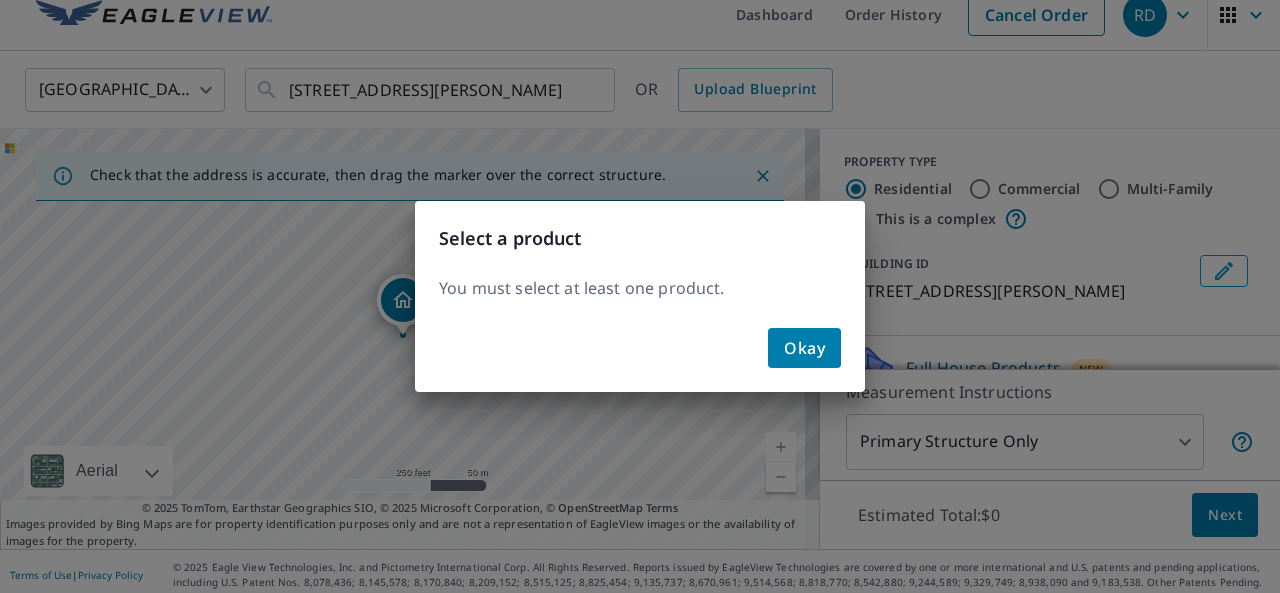 click on "Okay" at bounding box center (804, 348) 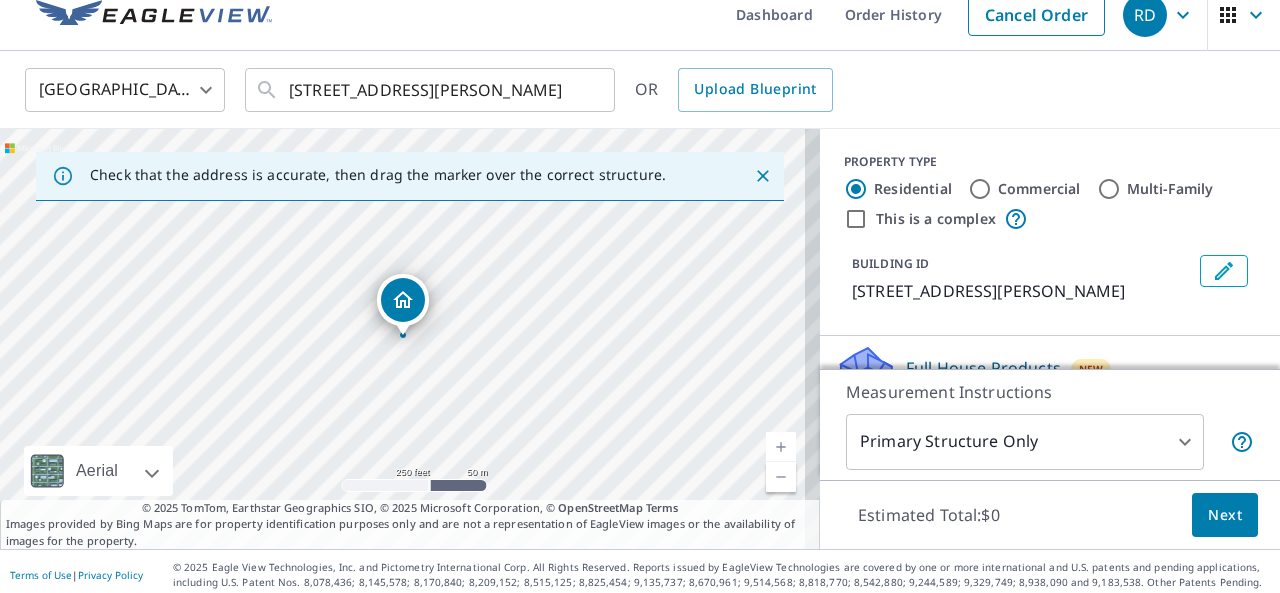 scroll, scrollTop: 200, scrollLeft: 0, axis: vertical 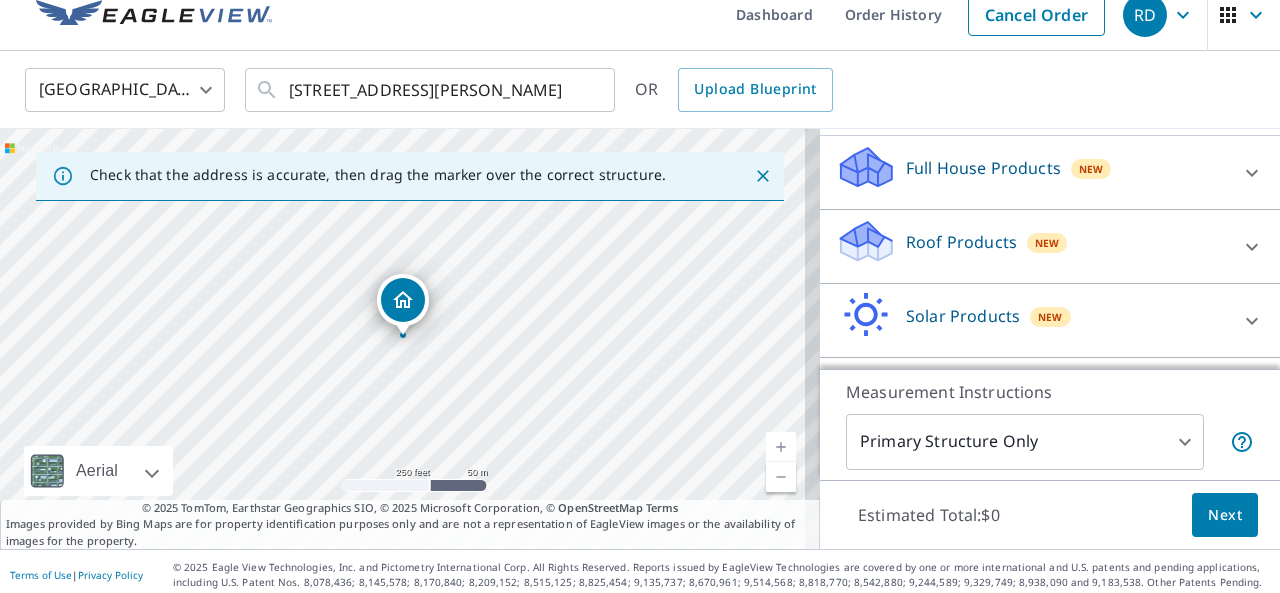 click on "Roof Products" at bounding box center (961, 242) 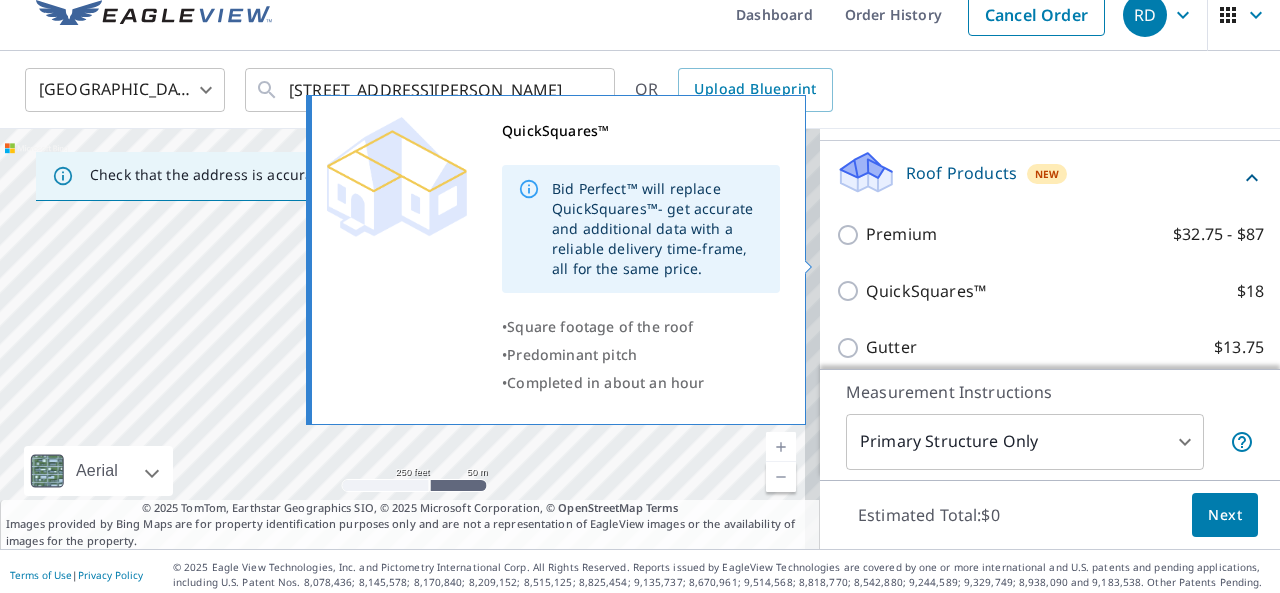 scroll, scrollTop: 300, scrollLeft: 0, axis: vertical 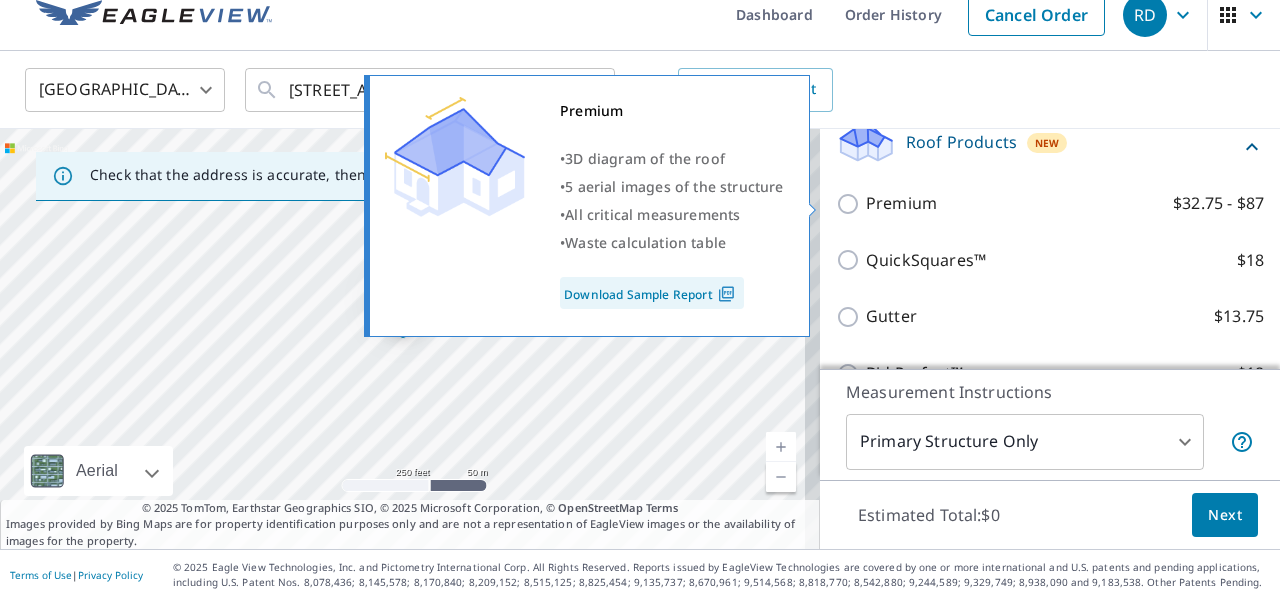 click on "Premium $32.75 - $87" at bounding box center (851, 204) 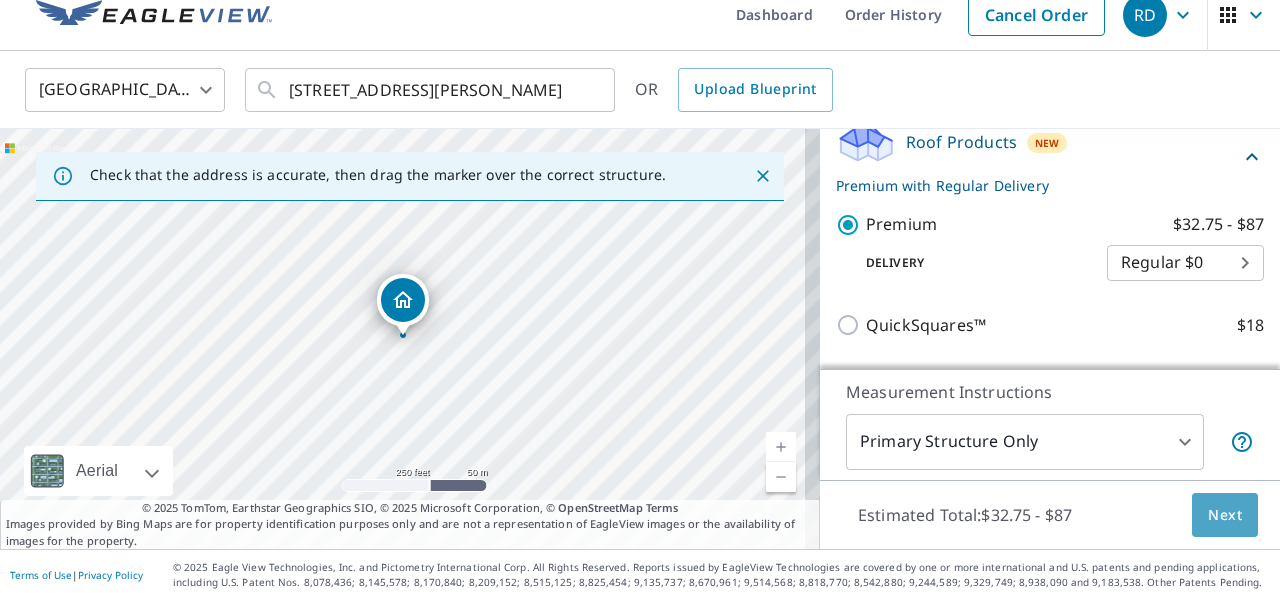 click on "Next" at bounding box center [1225, 515] 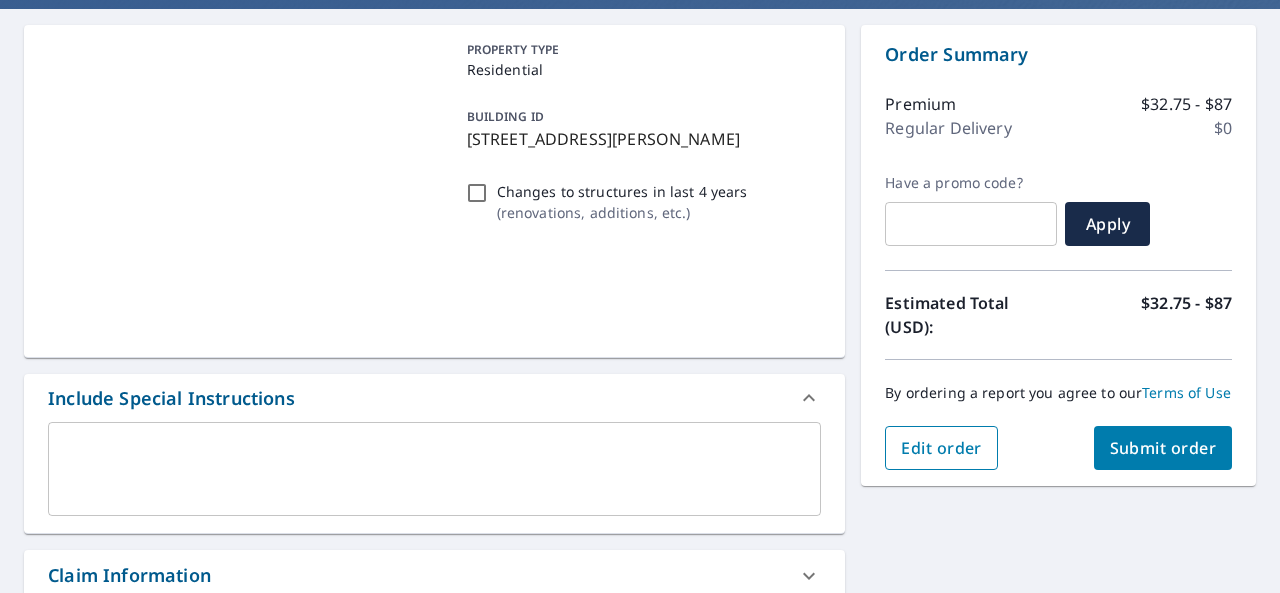 scroll, scrollTop: 222, scrollLeft: 0, axis: vertical 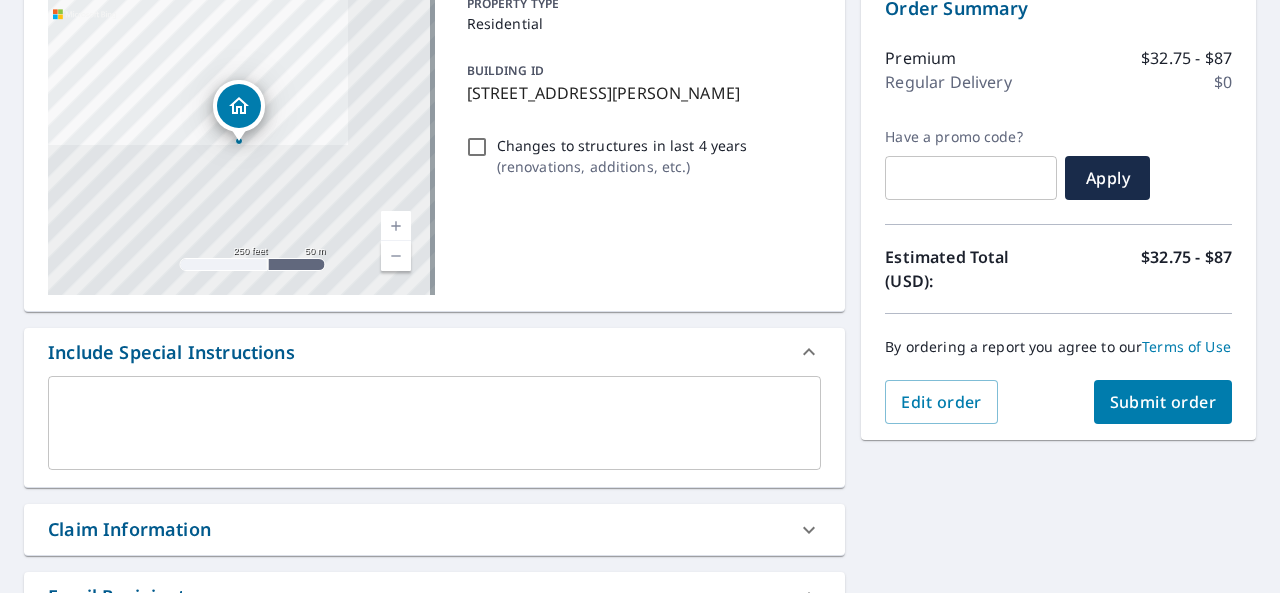 click on "Submit order" at bounding box center (1163, 402) 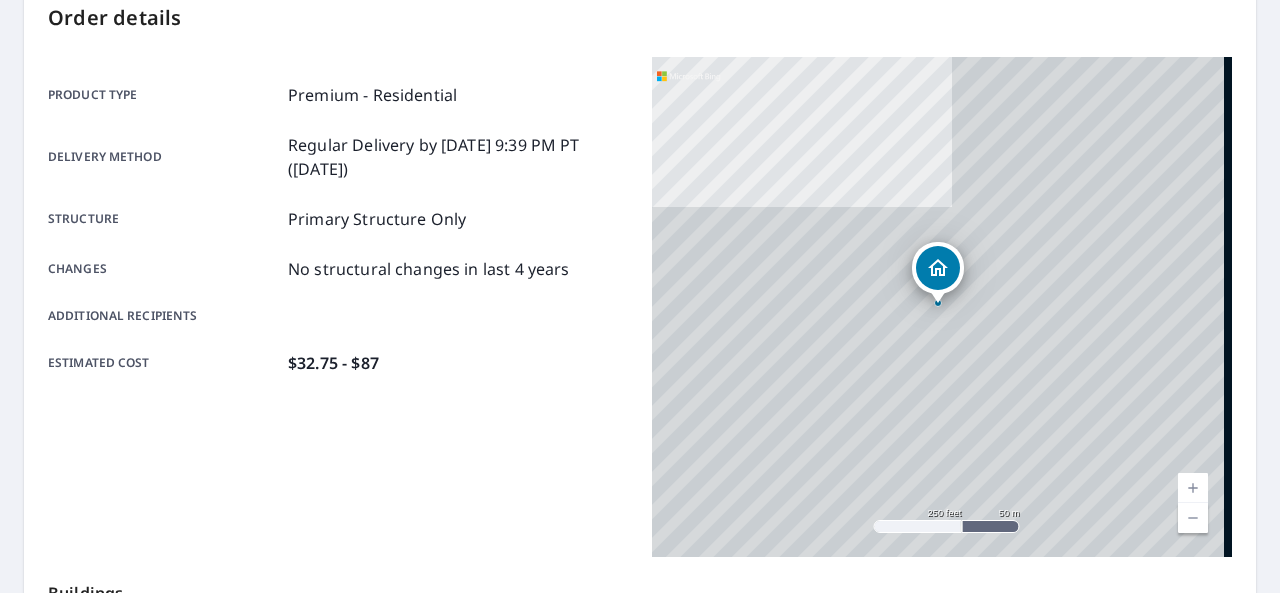 scroll, scrollTop: 22, scrollLeft: 0, axis: vertical 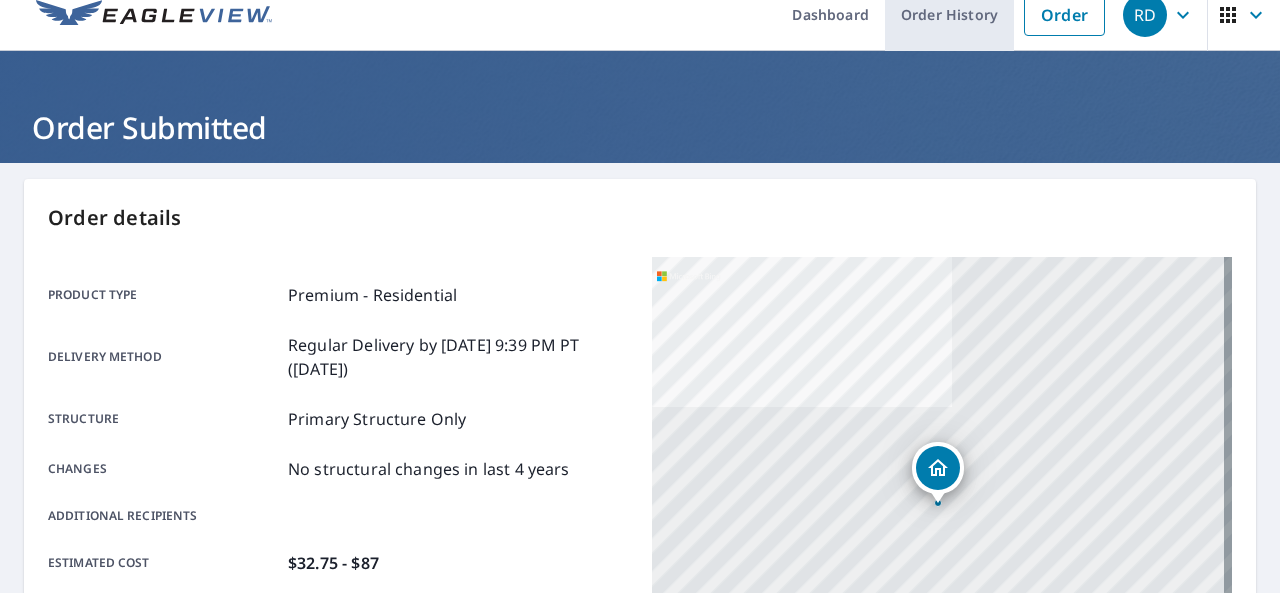 click on "Order History" at bounding box center [949, 14] 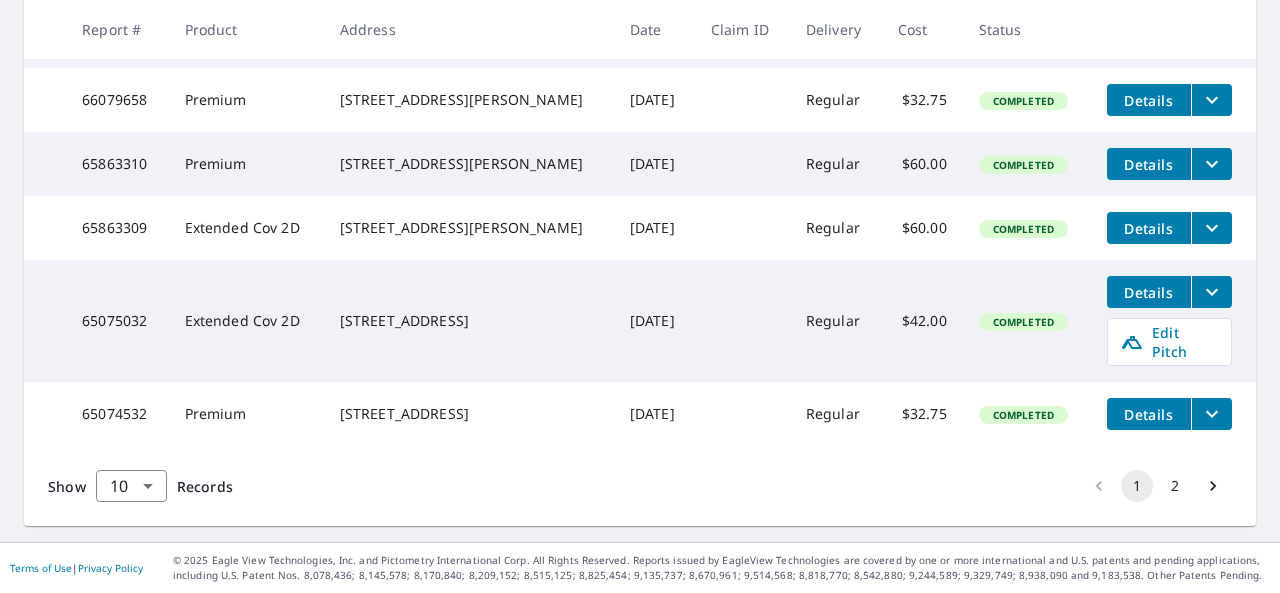 scroll, scrollTop: 386, scrollLeft: 0, axis: vertical 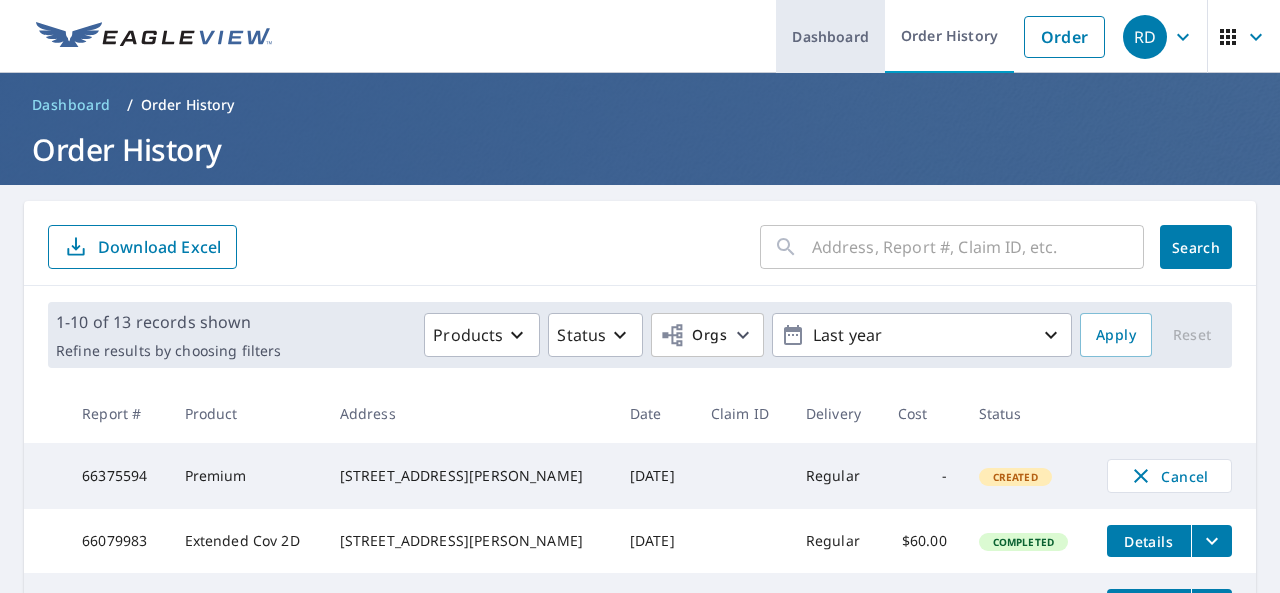 click on "Dashboard" at bounding box center (830, 36) 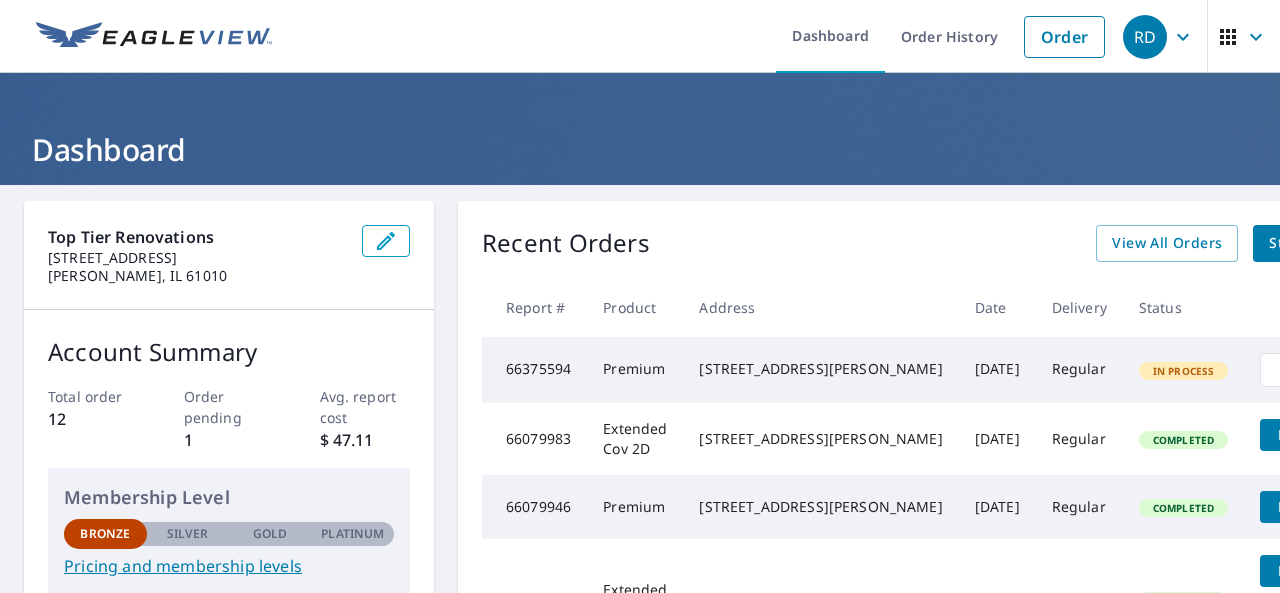 click on "66375594" at bounding box center (534, 370) 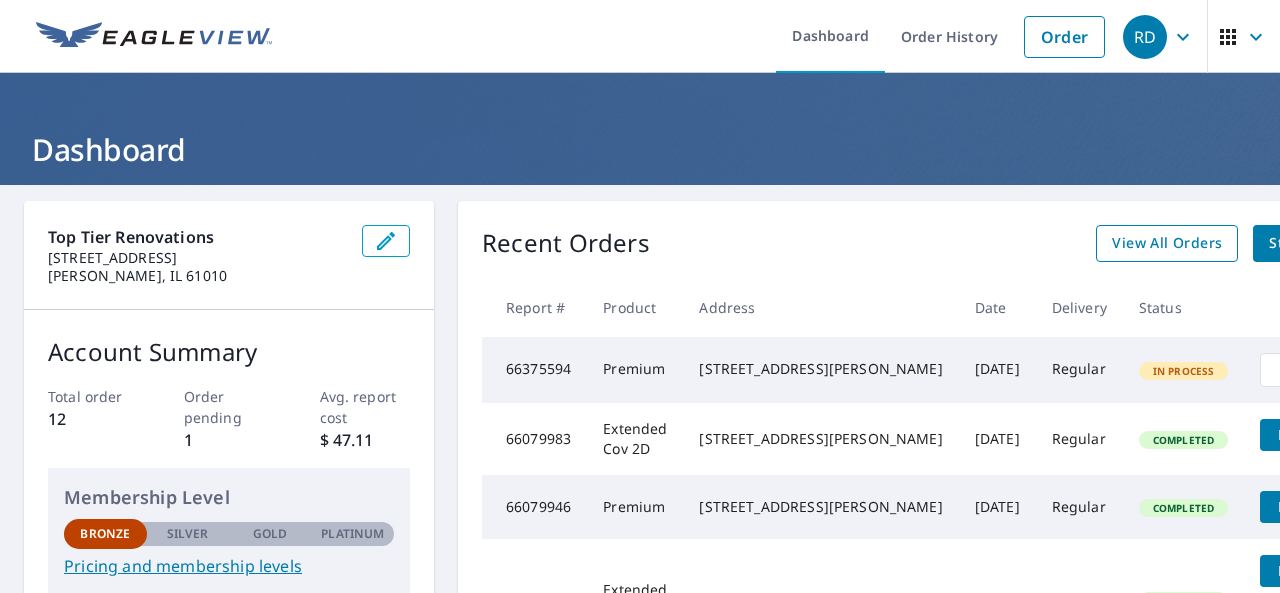 click on "View All Orders" at bounding box center [1167, 243] 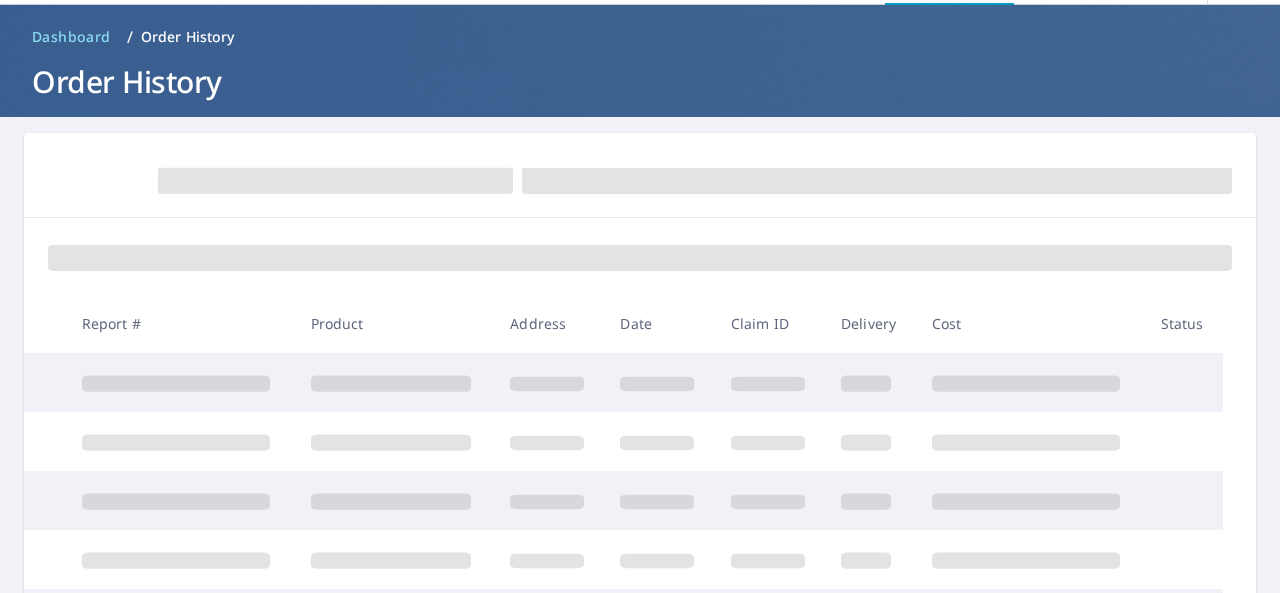 scroll, scrollTop: 100, scrollLeft: 0, axis: vertical 